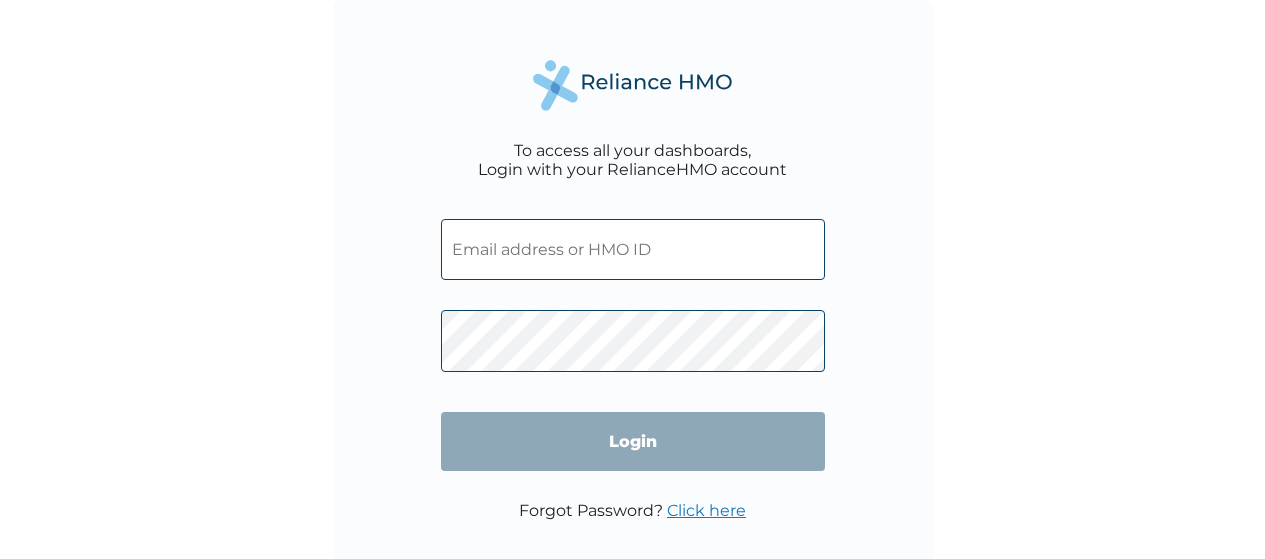 scroll, scrollTop: 0, scrollLeft: 0, axis: both 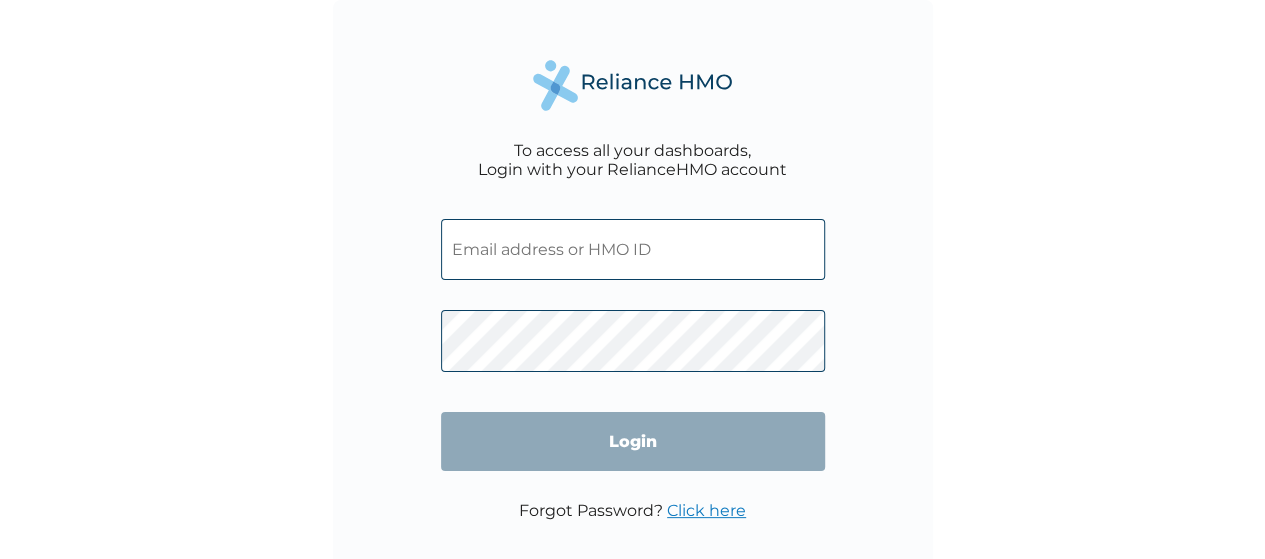 type on "feyiakomolede@gmail.com" 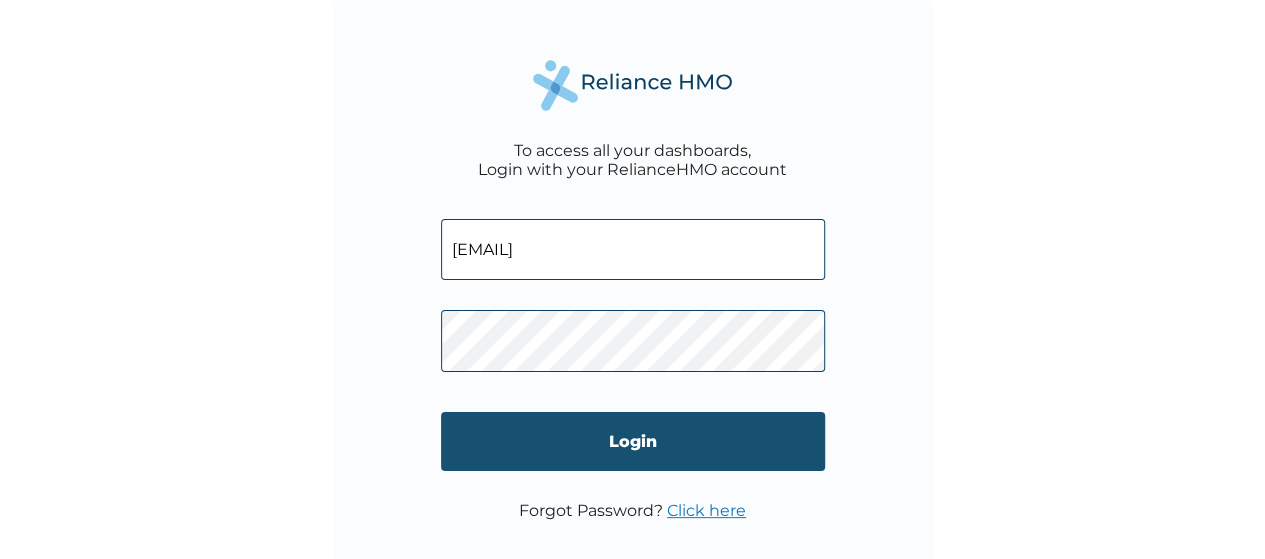 click on "Login" at bounding box center [633, 441] 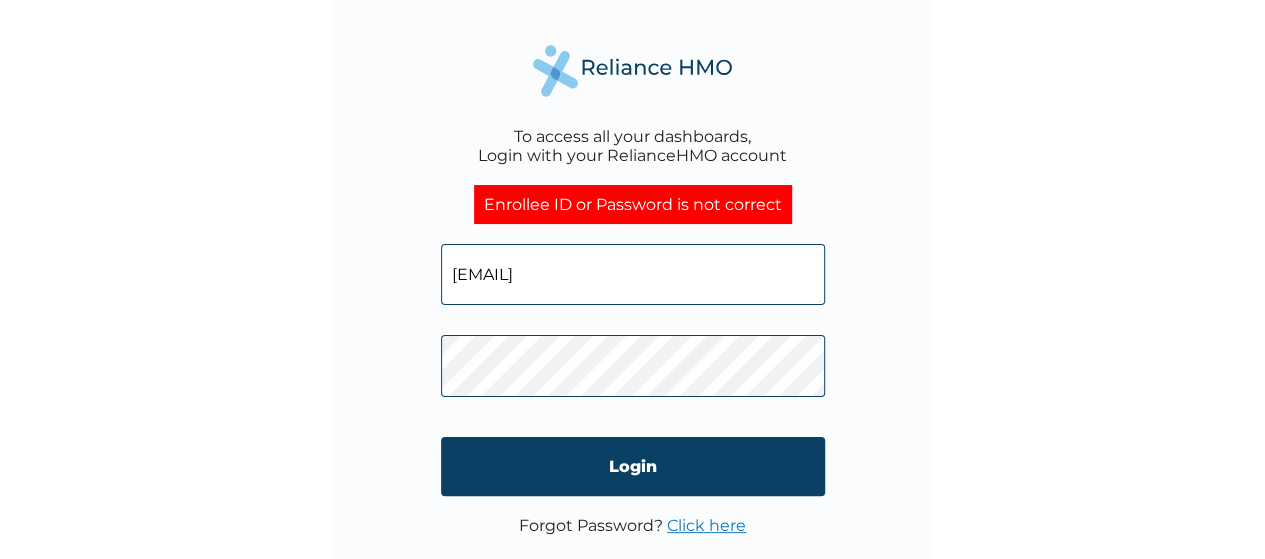 click on "Click here" at bounding box center [706, 525] 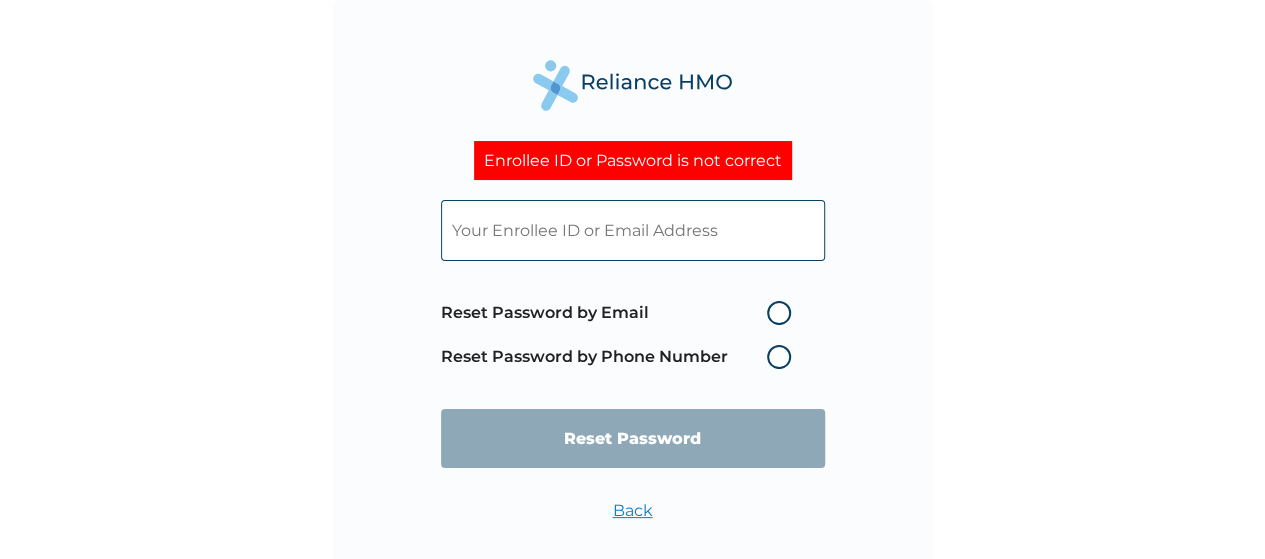 click on "Reset Password by Email" at bounding box center [621, 313] 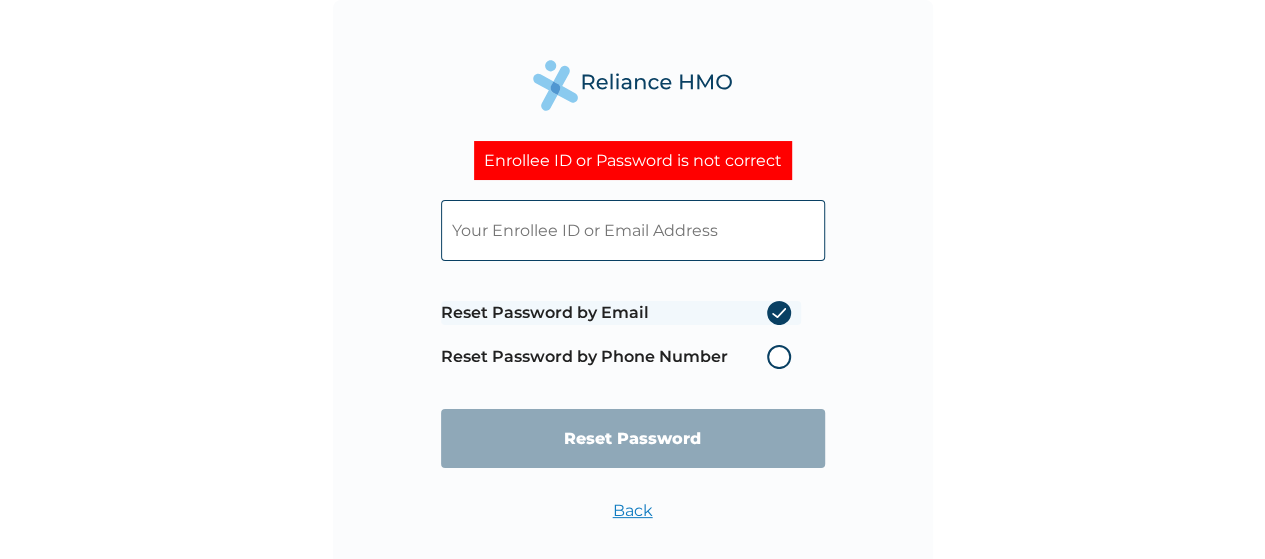 radio on "true" 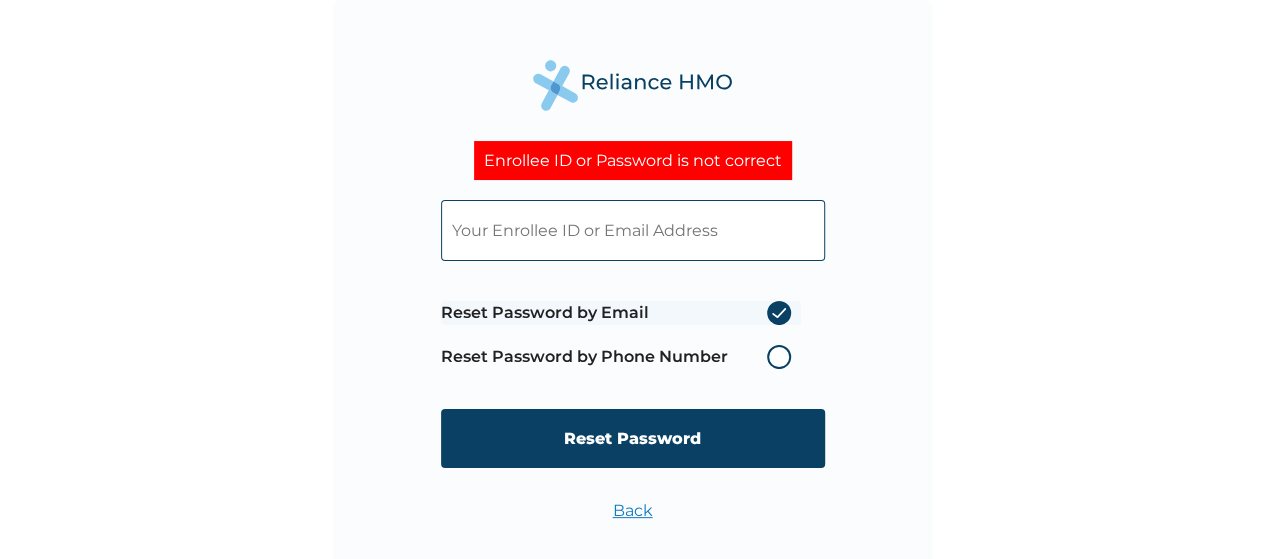 click at bounding box center [633, 230] 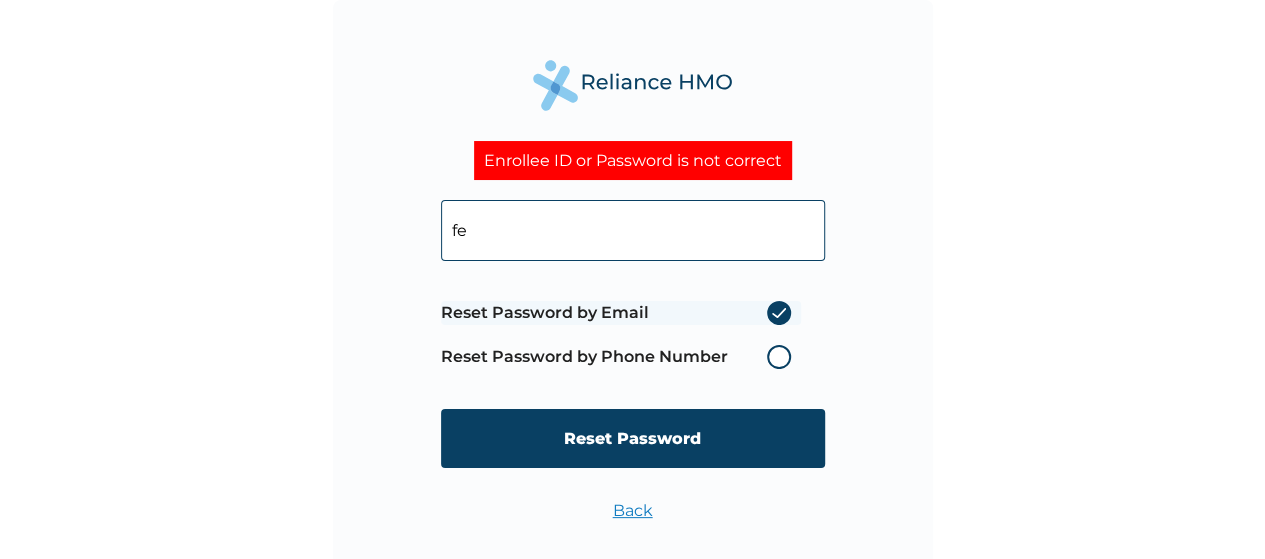 type on "[EMAIL]" 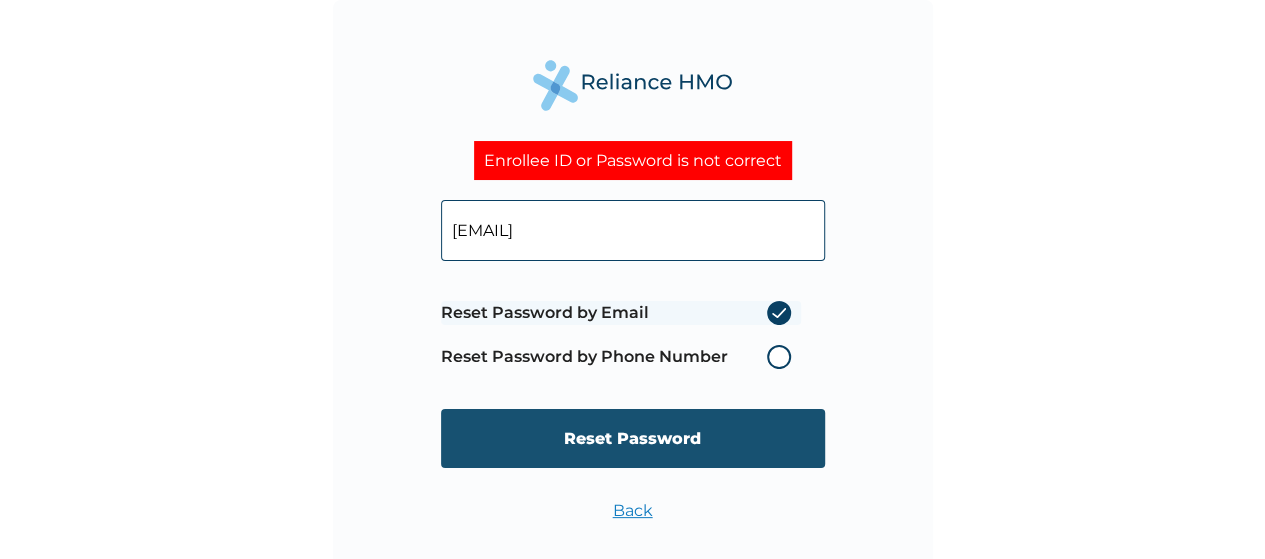click on "Reset Password" at bounding box center [633, 438] 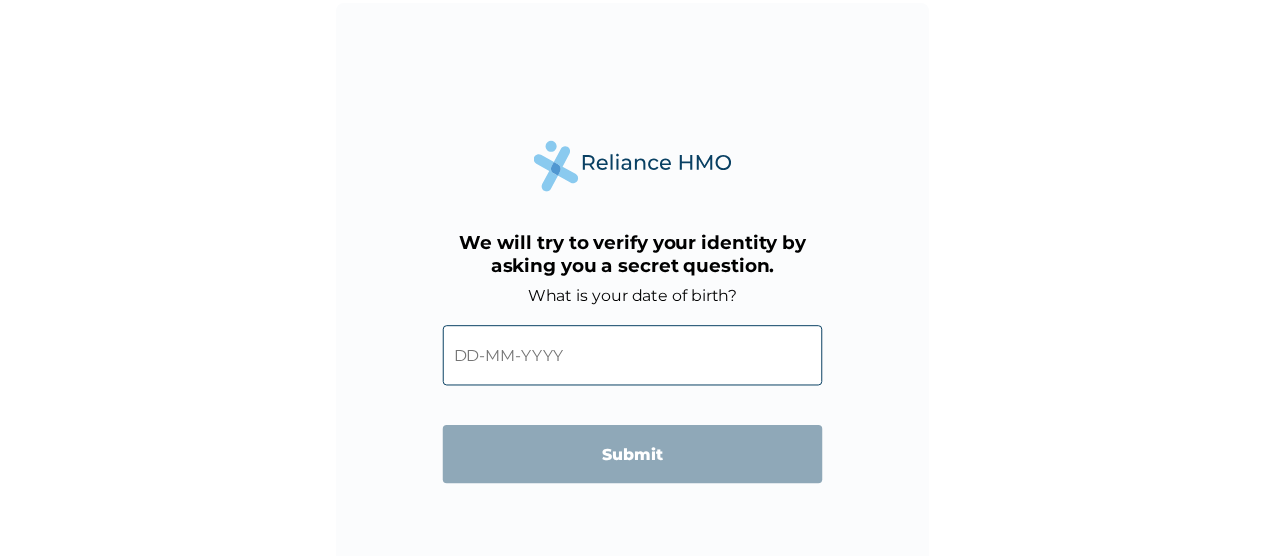 scroll, scrollTop: 0, scrollLeft: 0, axis: both 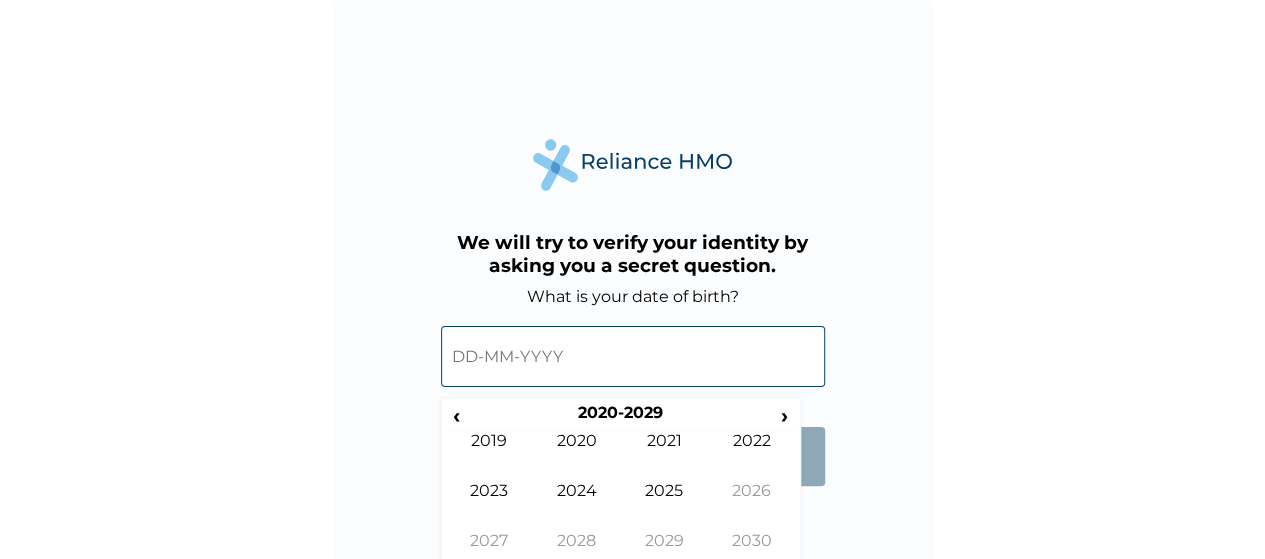 click at bounding box center (633, 356) 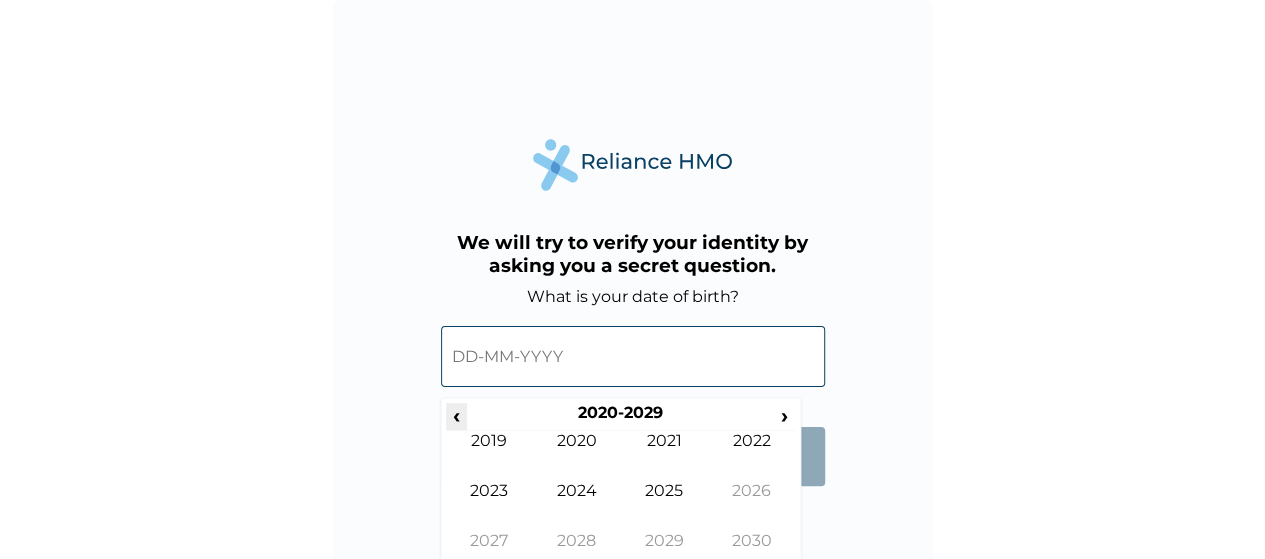 click on "‹" at bounding box center [456, 415] 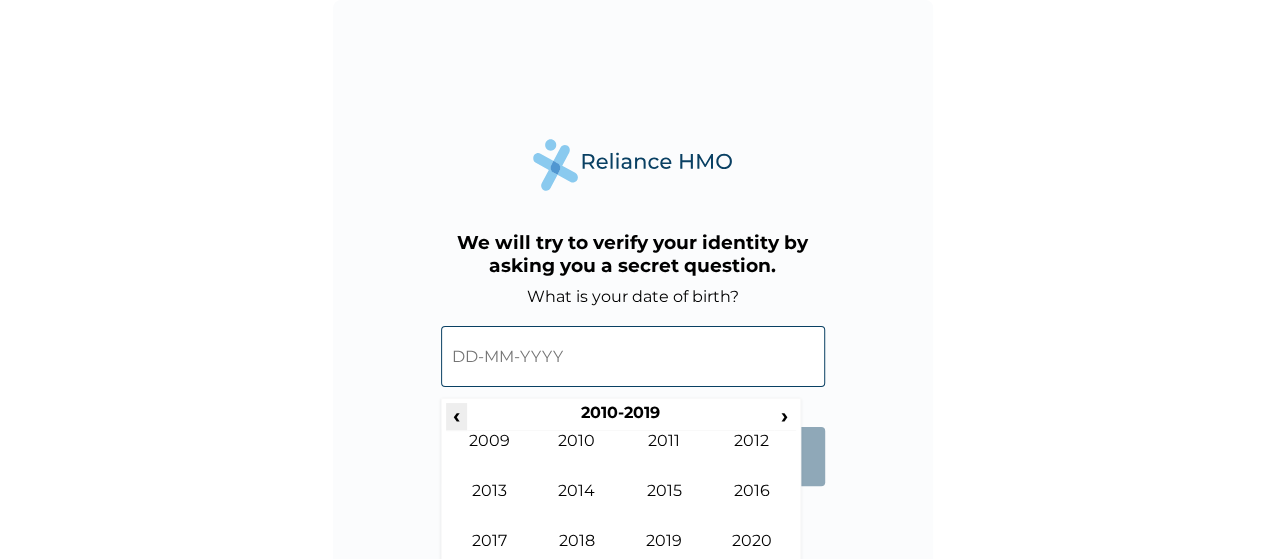 click on "‹" at bounding box center (456, 415) 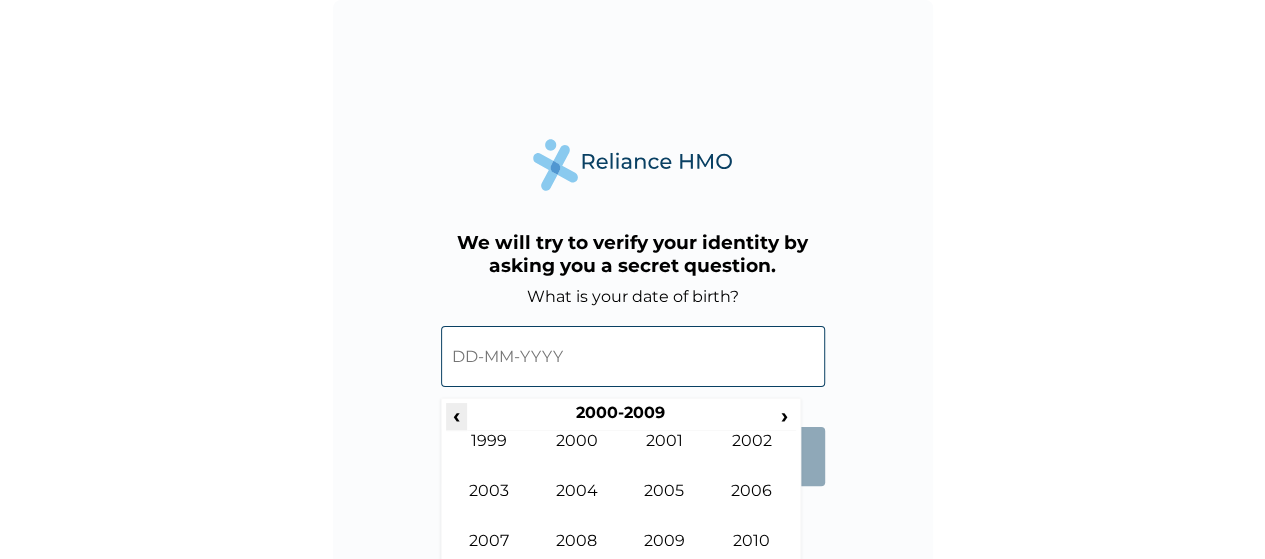 click on "‹" at bounding box center (456, 415) 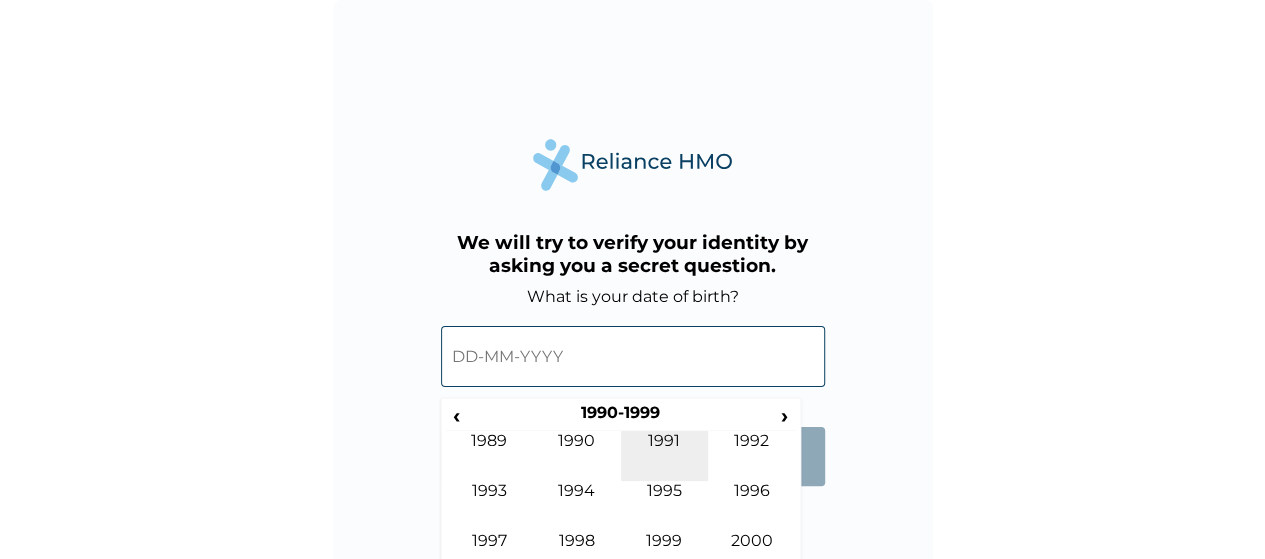 click on "1991" at bounding box center [665, 456] 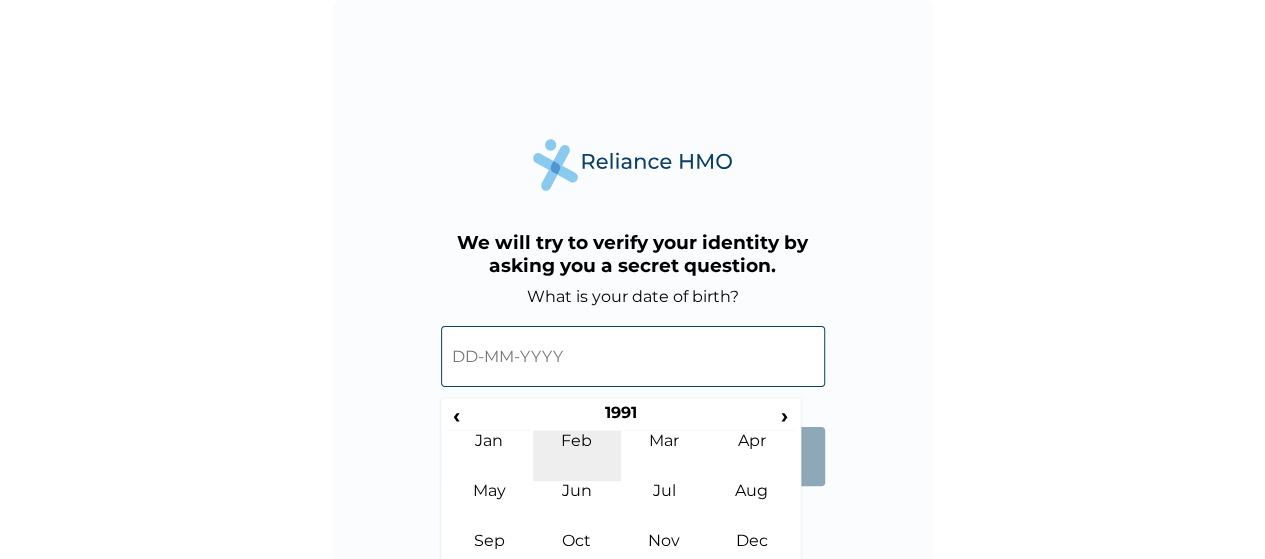 click on "Feb" at bounding box center [577, 456] 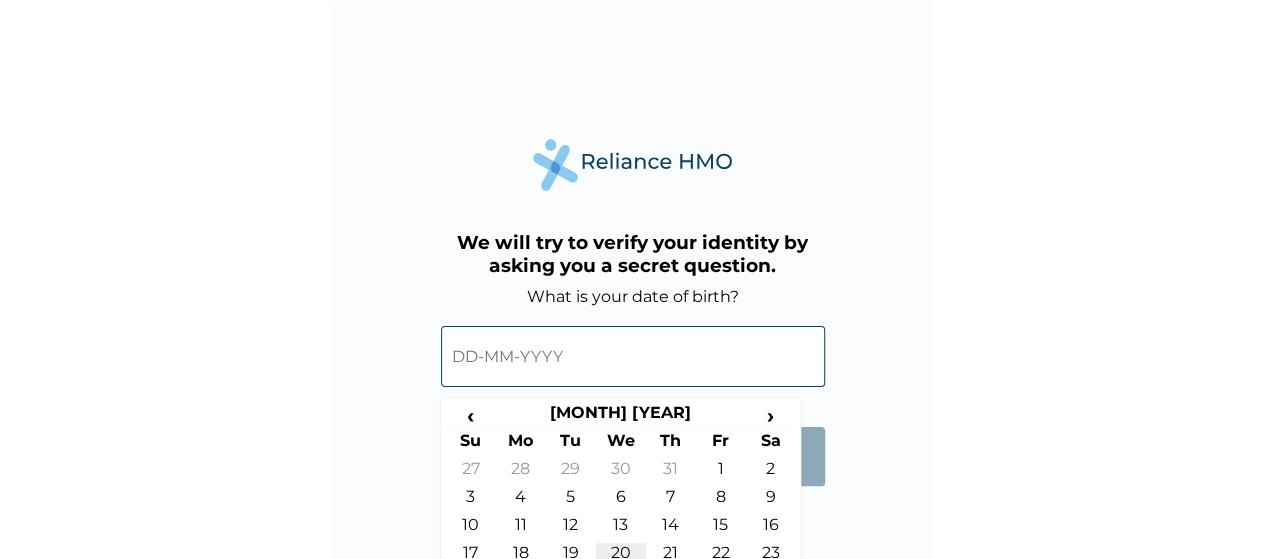 click on "20" at bounding box center [621, 557] 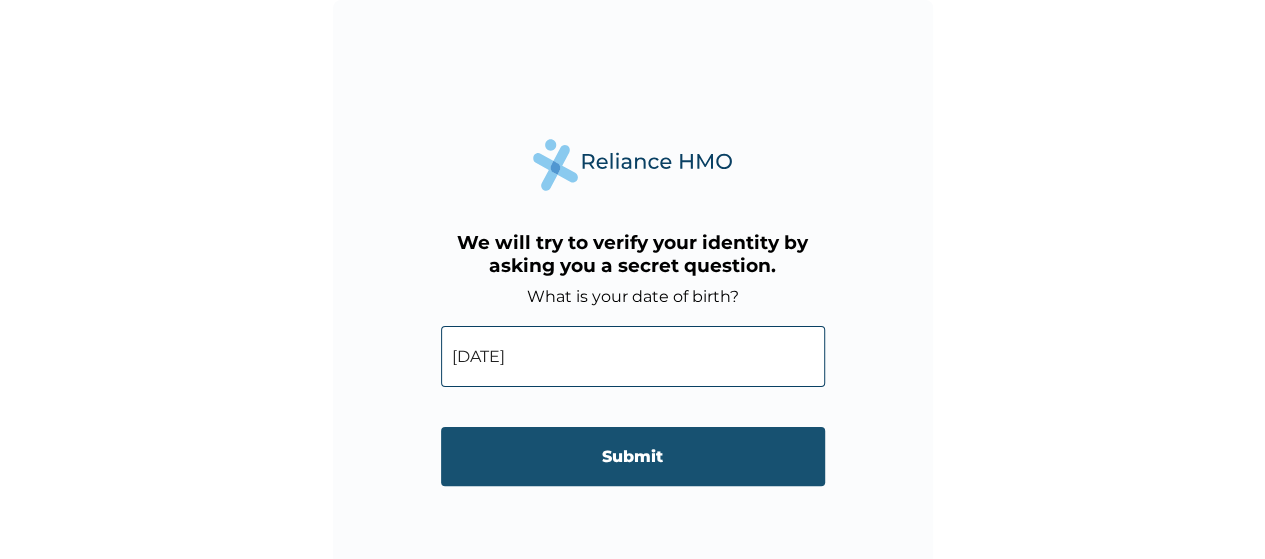 click on "Submit" at bounding box center (633, 456) 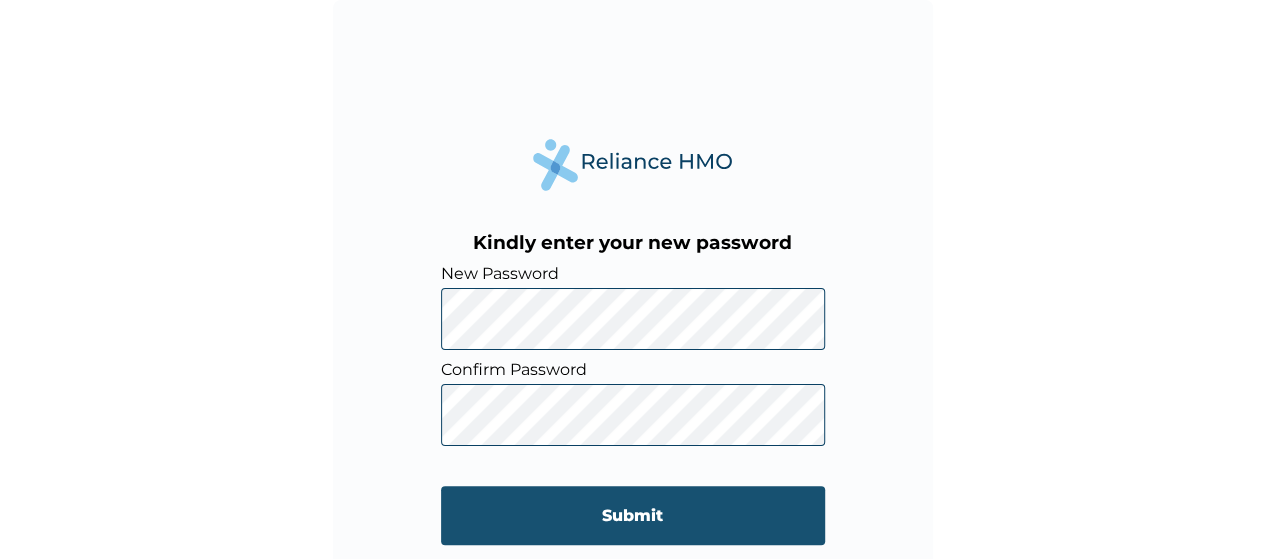 click on "Submit" at bounding box center [633, 515] 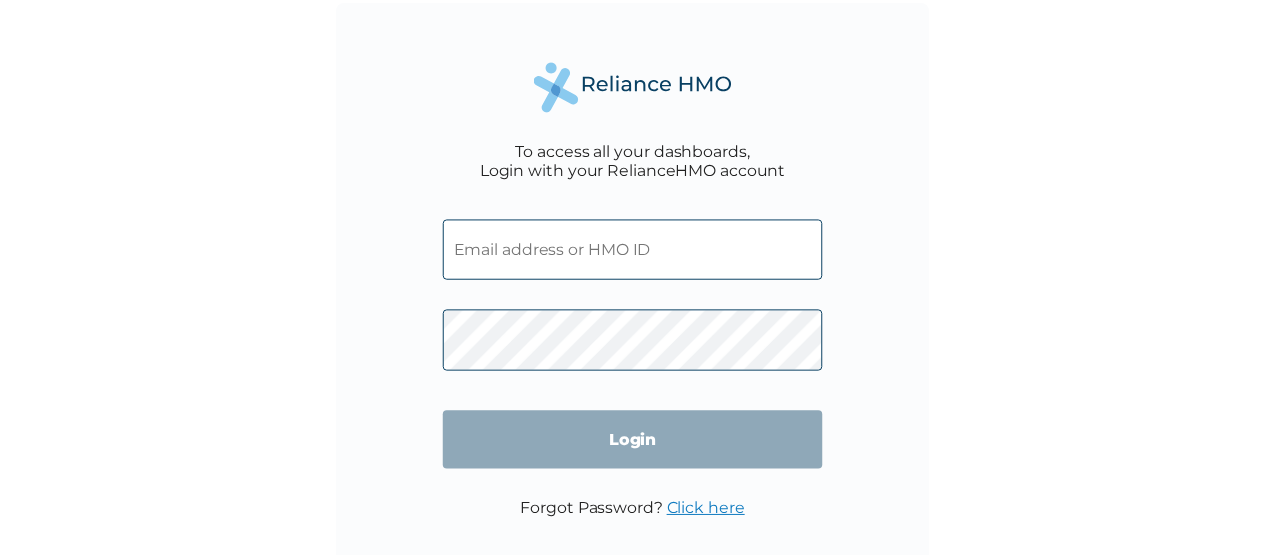 scroll, scrollTop: 0, scrollLeft: 0, axis: both 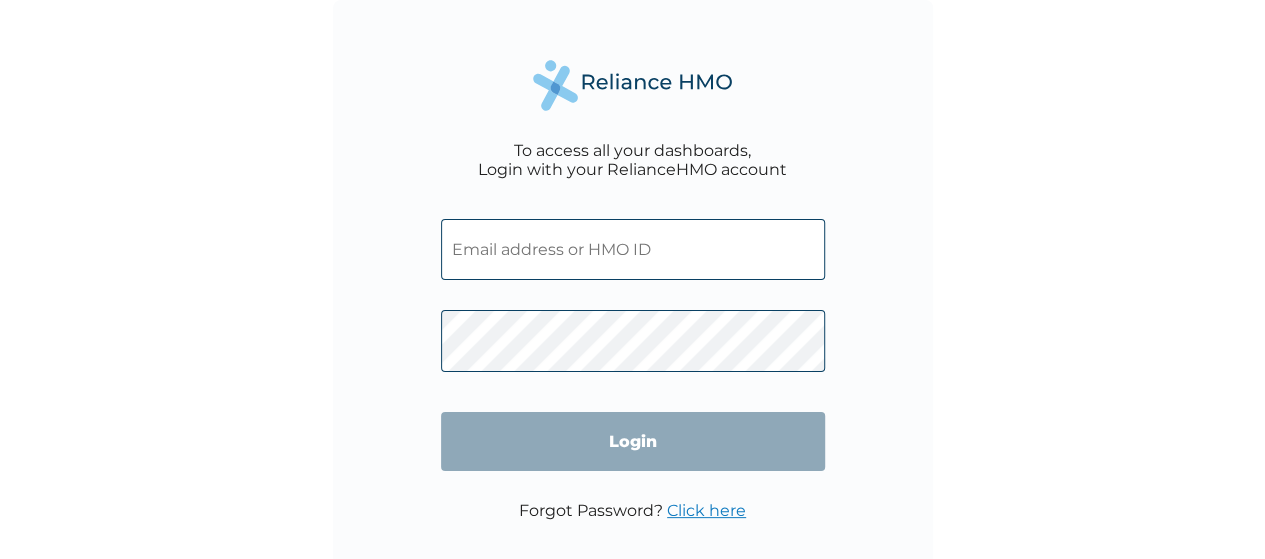type on "[EMAIL]" 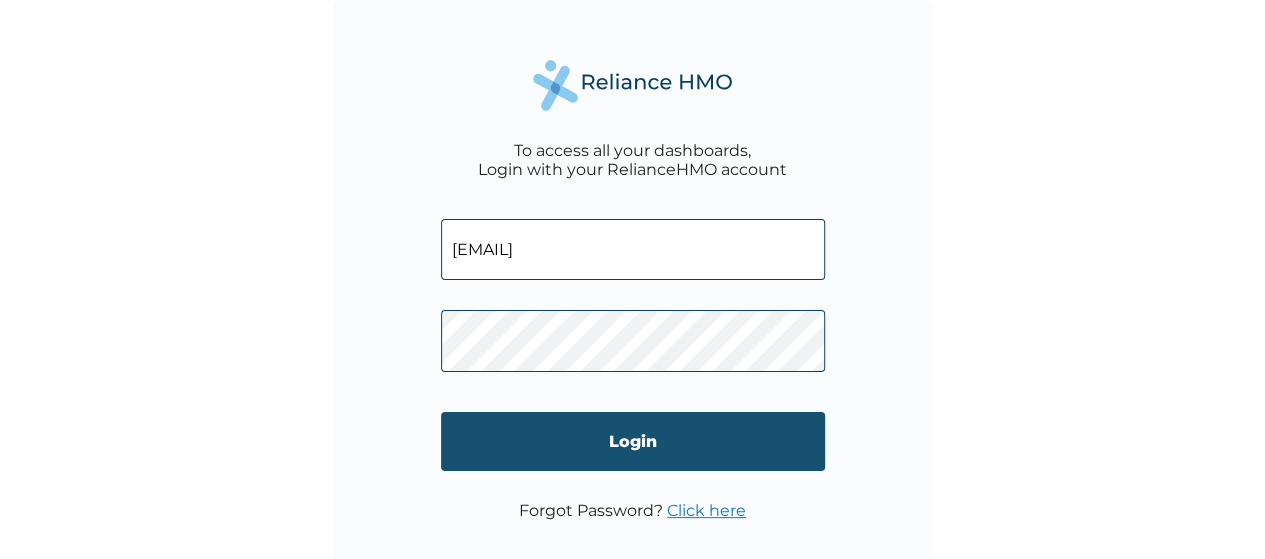 click on "Login" at bounding box center (633, 441) 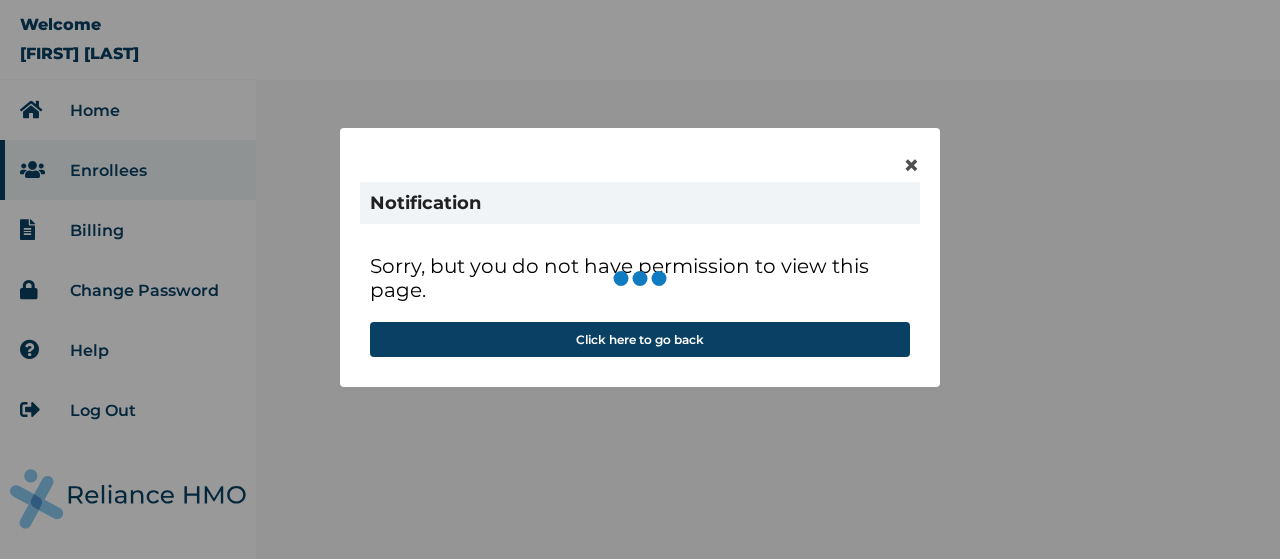 scroll, scrollTop: 0, scrollLeft: 0, axis: both 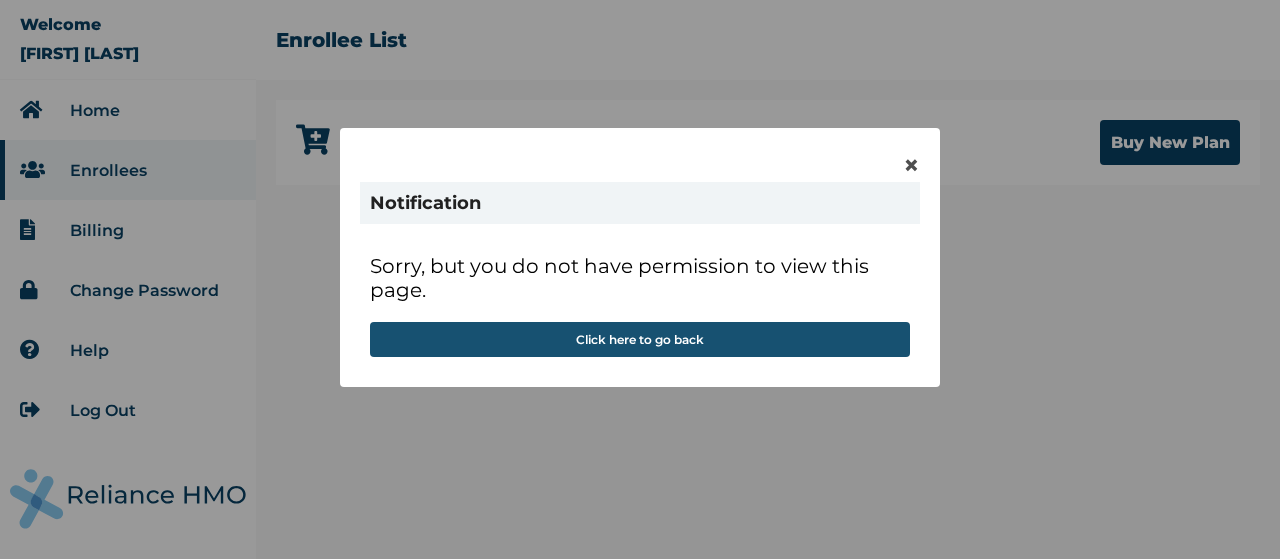 click on "Click here to go back" at bounding box center [640, 339] 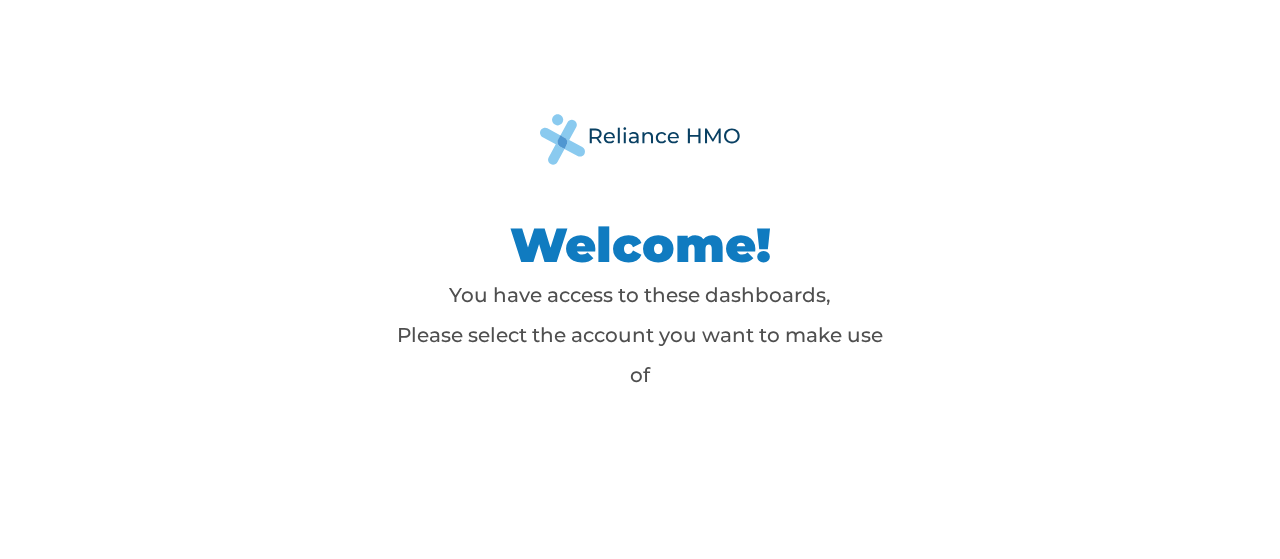 scroll, scrollTop: 0, scrollLeft: 0, axis: both 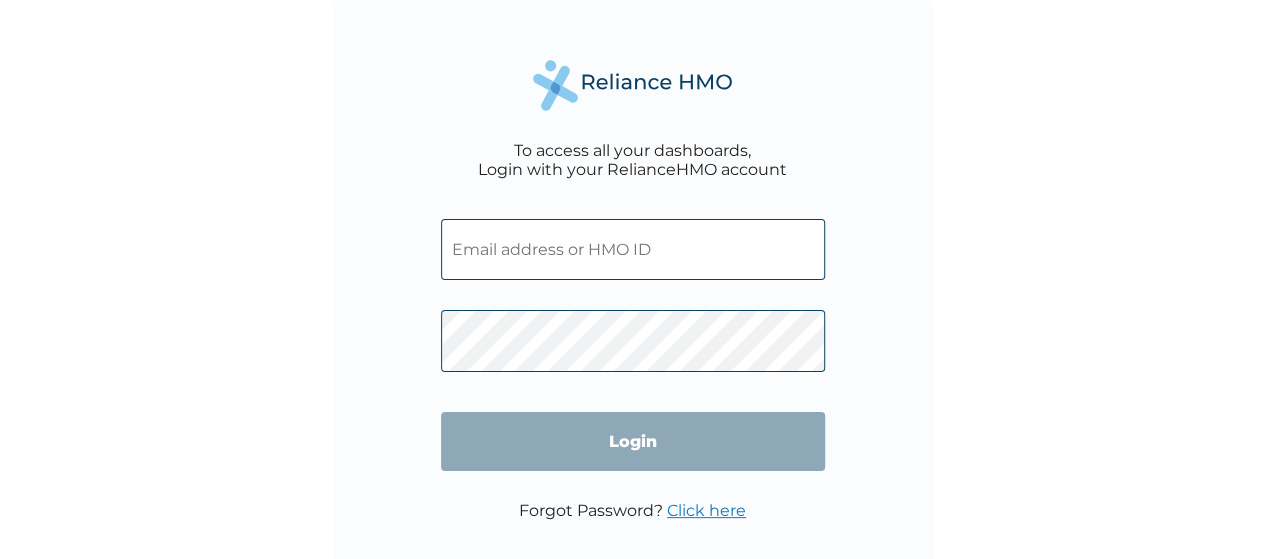 type on "[EMAIL]" 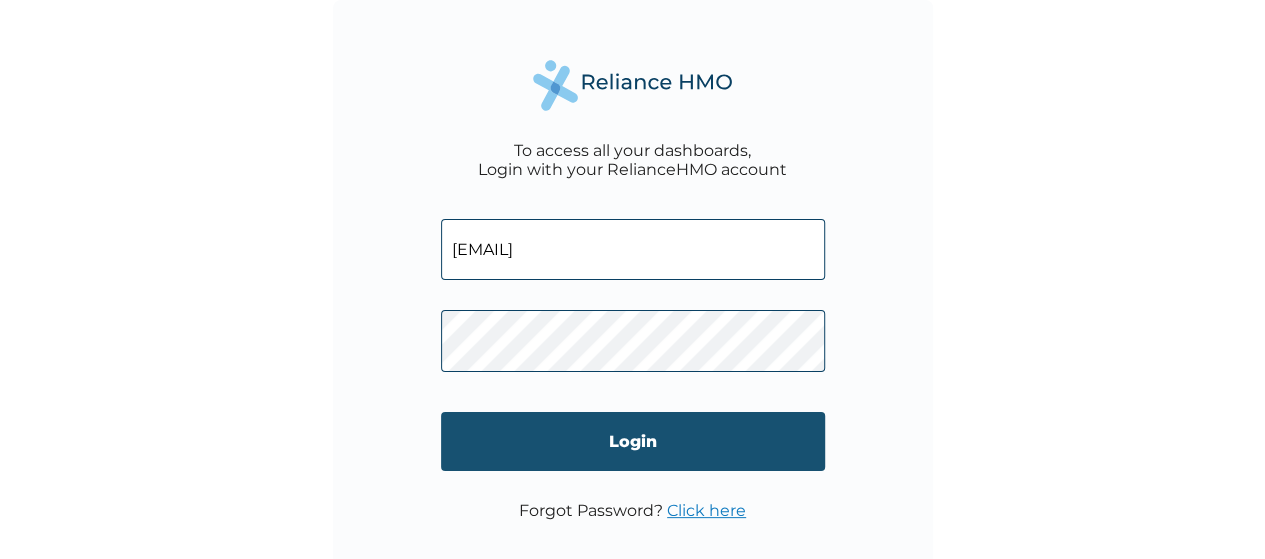 click on "Login" at bounding box center [633, 441] 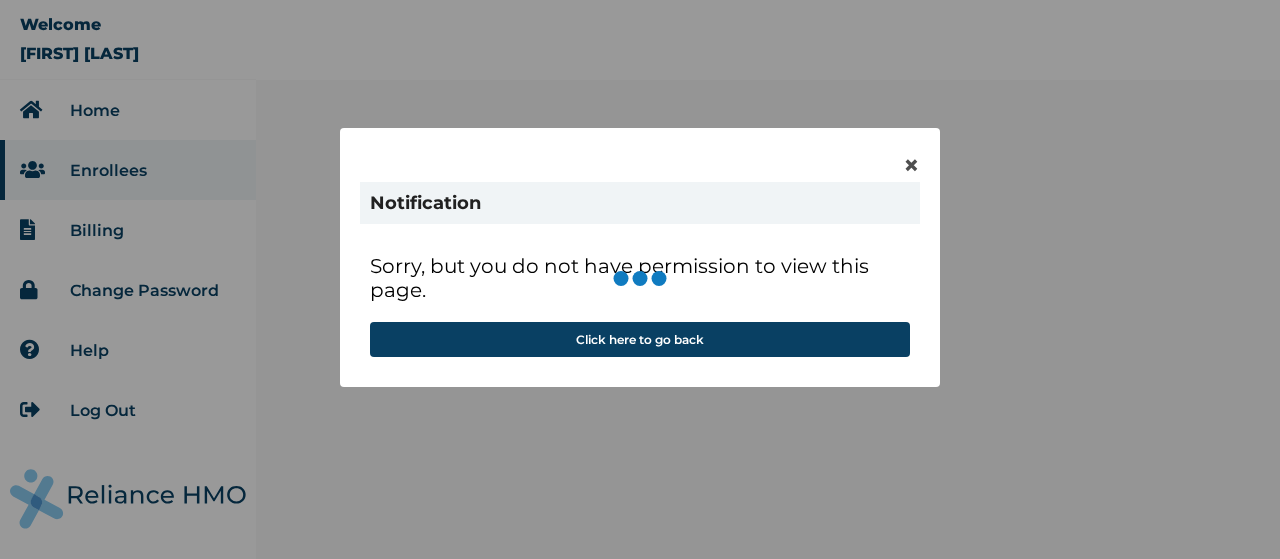 scroll, scrollTop: 0, scrollLeft: 0, axis: both 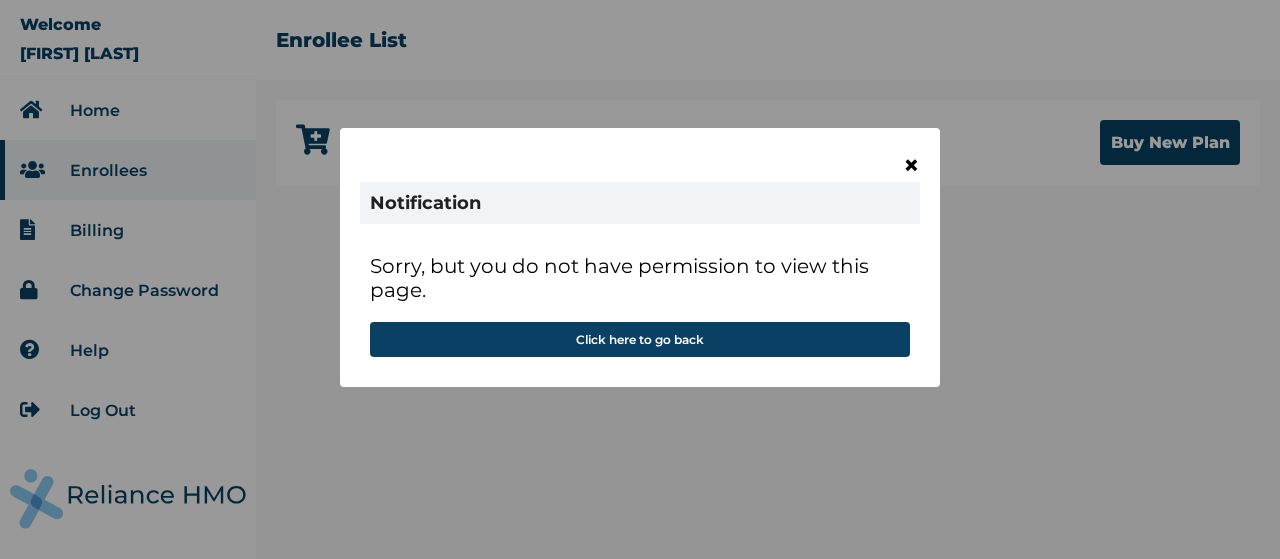 click on "×" at bounding box center [911, 165] 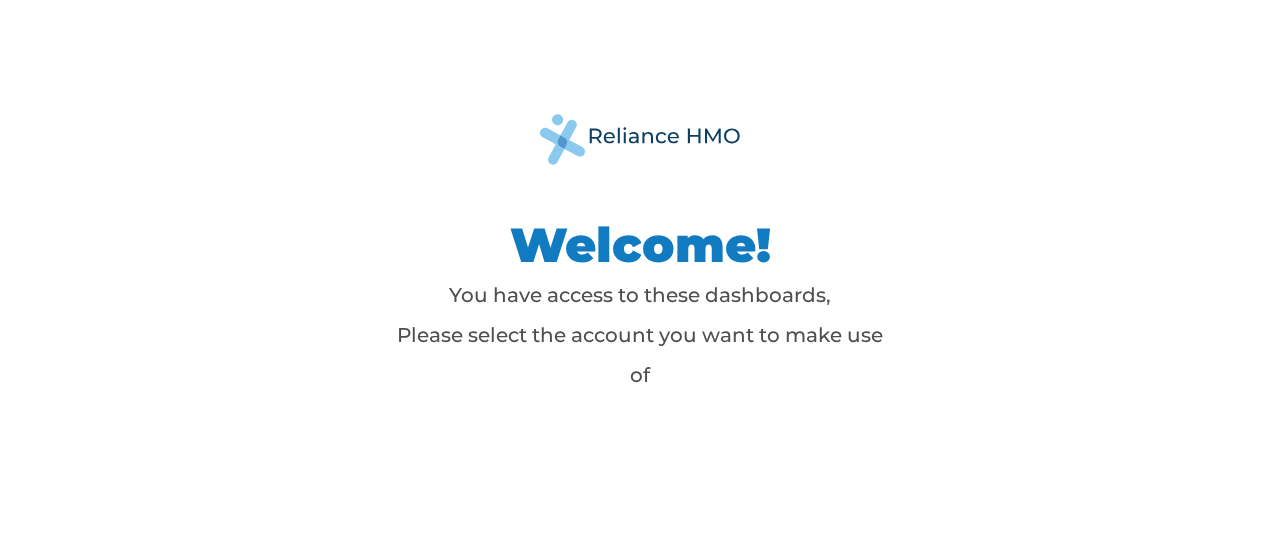 scroll, scrollTop: 0, scrollLeft: 0, axis: both 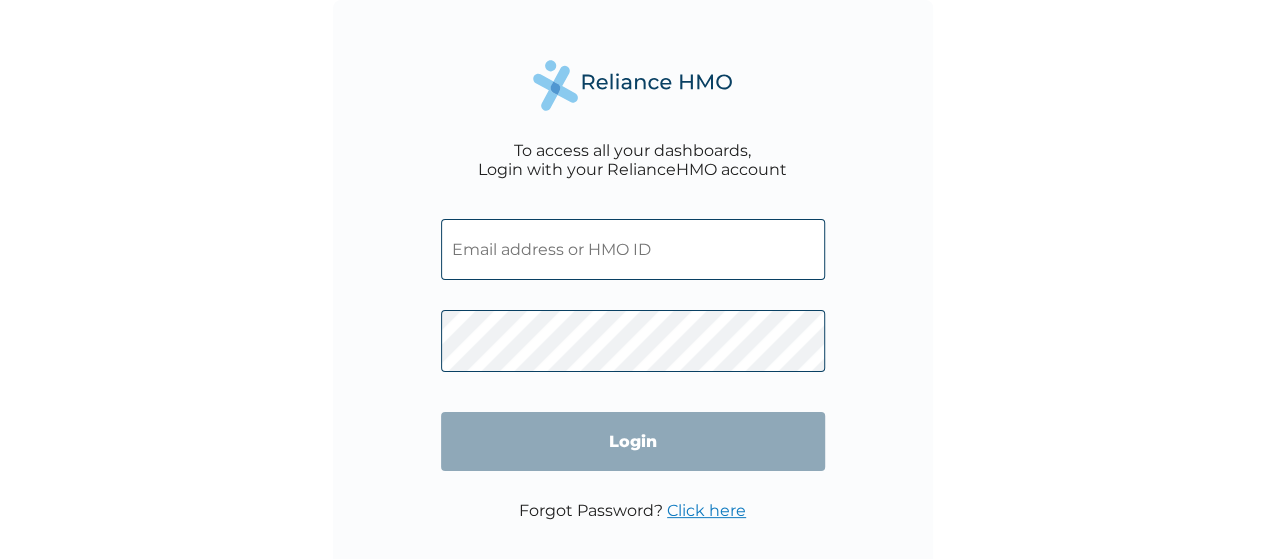 type on "feyiakomolede@gmail.com" 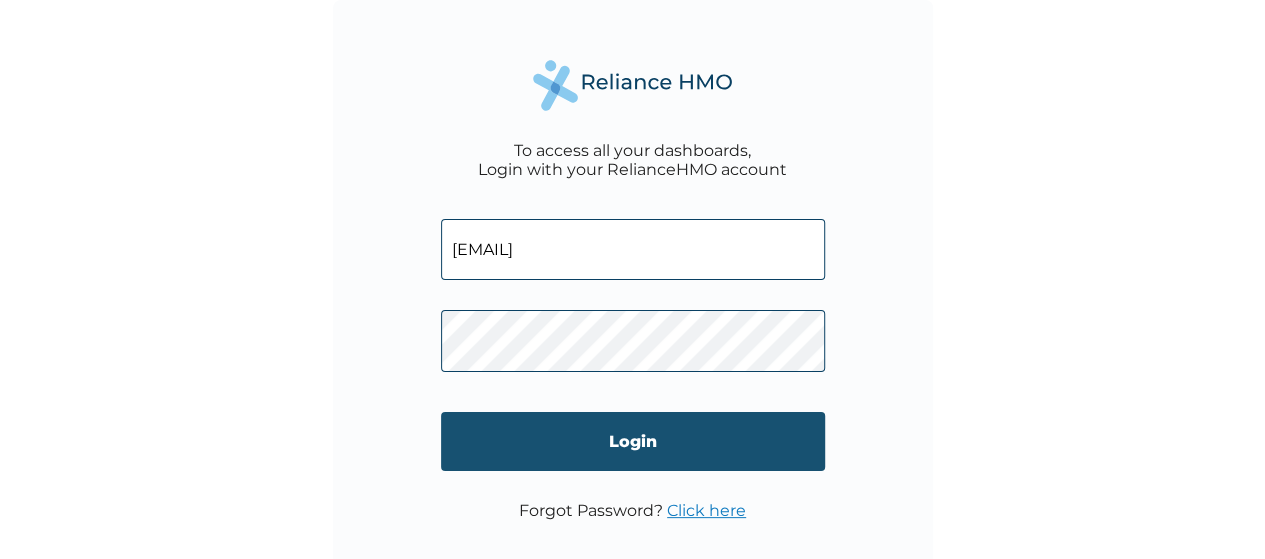 click on "Login" at bounding box center (633, 441) 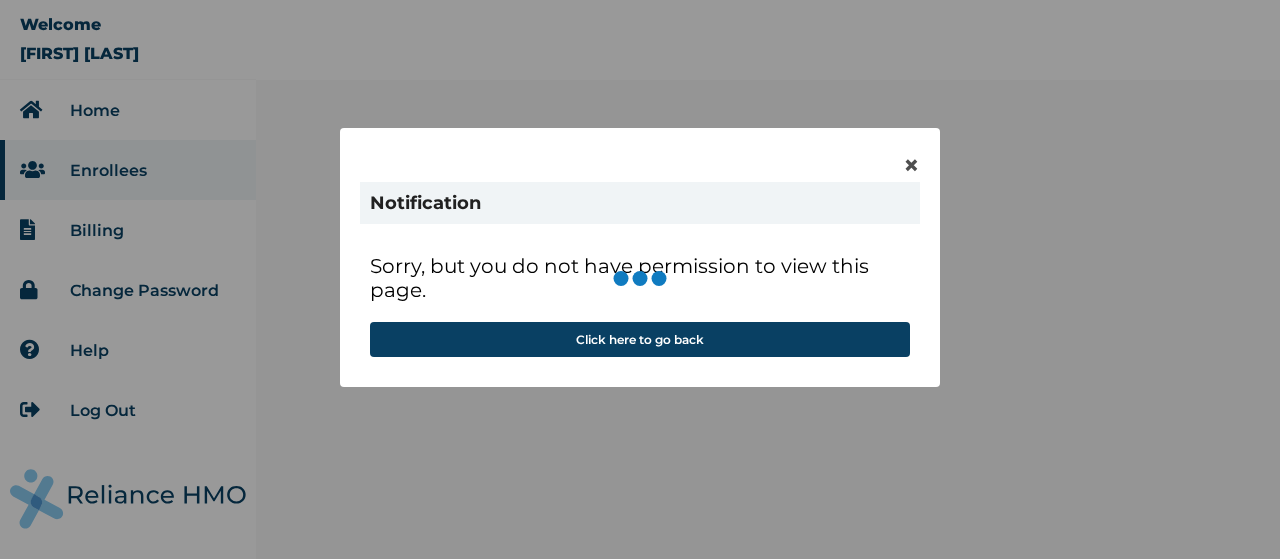 scroll, scrollTop: 0, scrollLeft: 0, axis: both 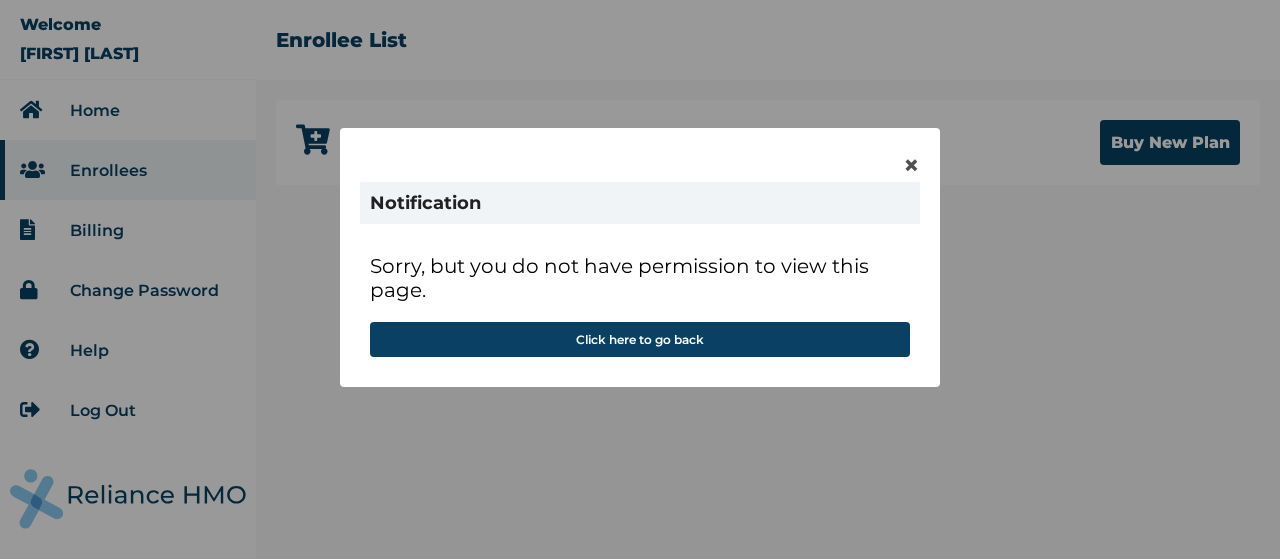 click on "× Notification Sorry, but you do not have permission to view this page. Click here to go back" at bounding box center (640, 279) 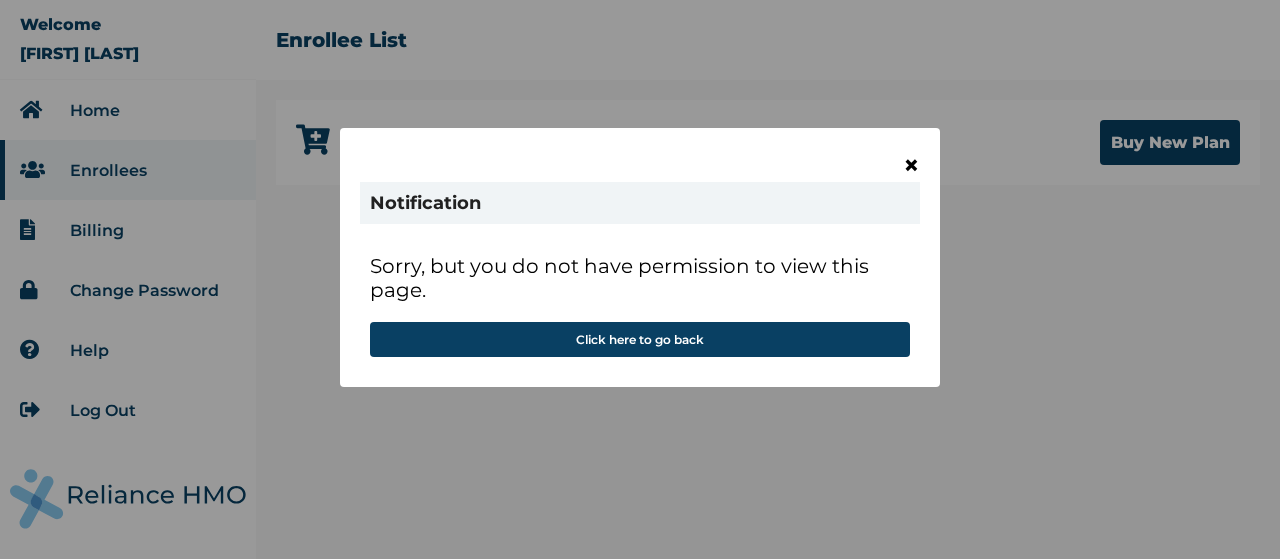 click on "×" at bounding box center (911, 165) 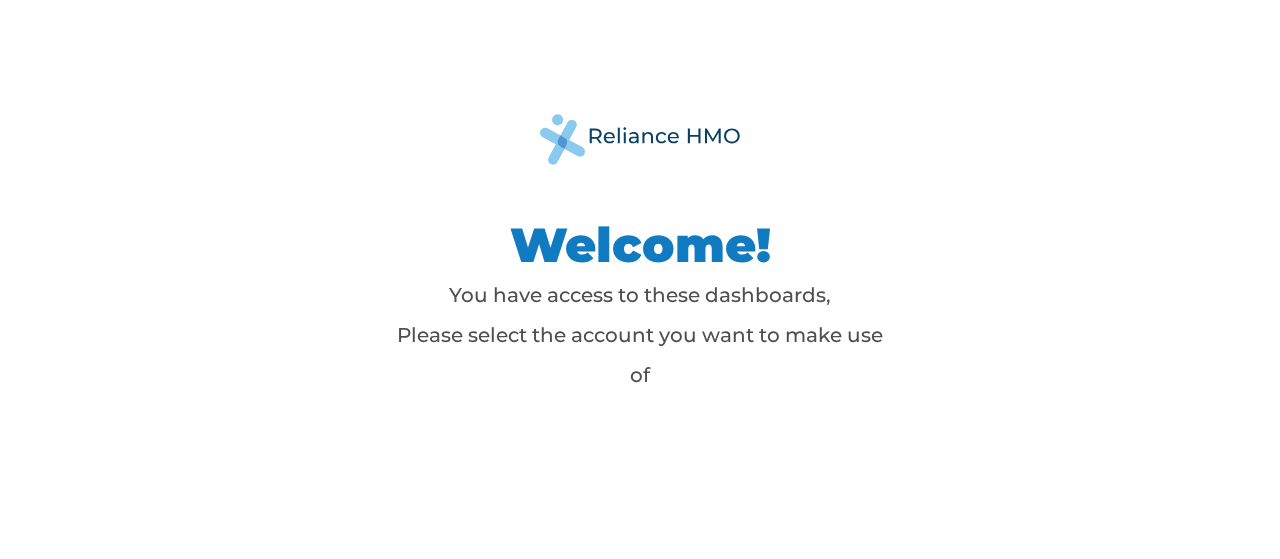 scroll, scrollTop: 0, scrollLeft: 0, axis: both 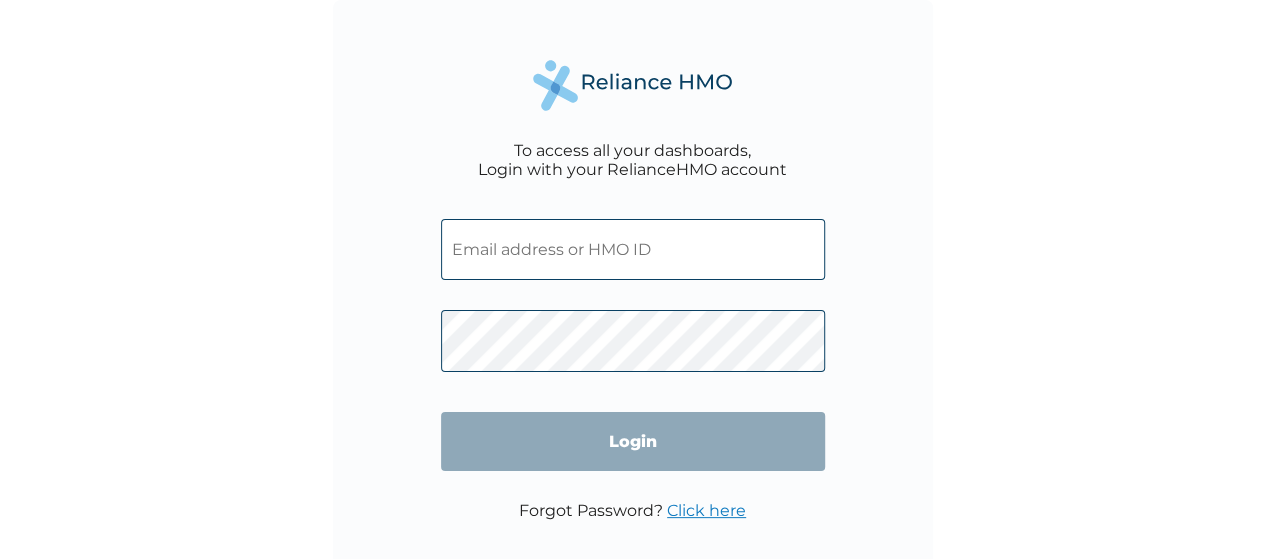 type on "[EMAIL]" 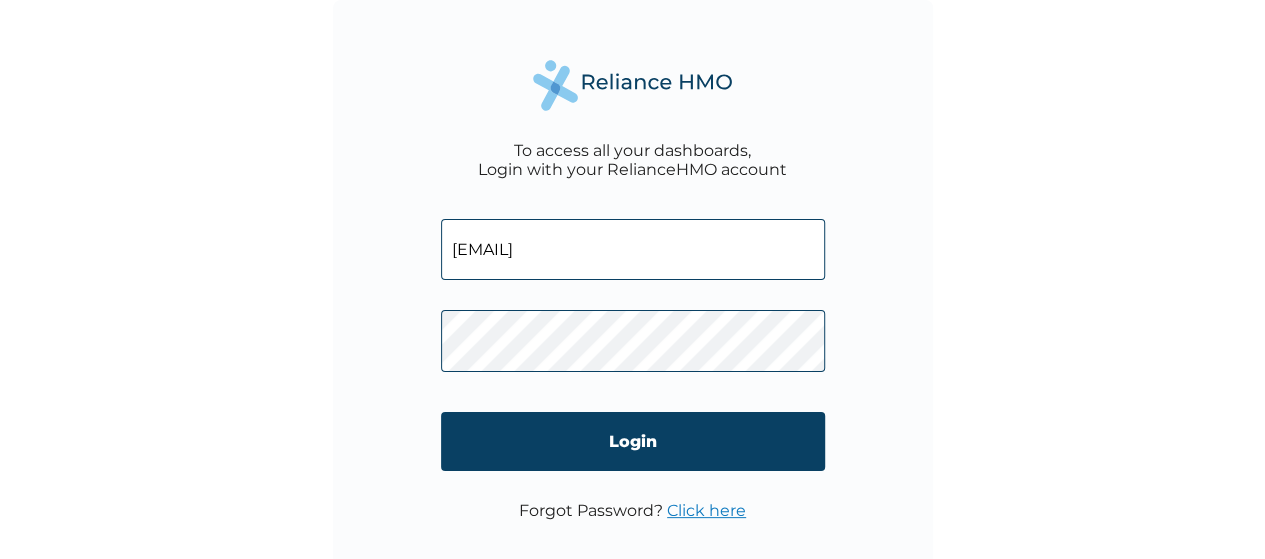 click at bounding box center (633, 85) 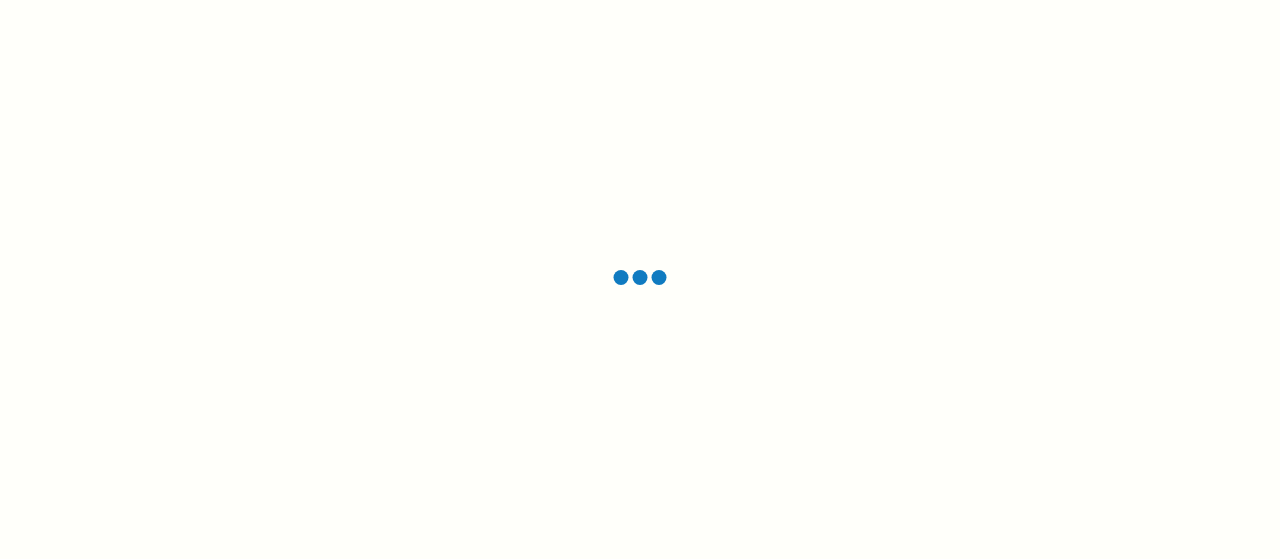 scroll, scrollTop: 0, scrollLeft: 0, axis: both 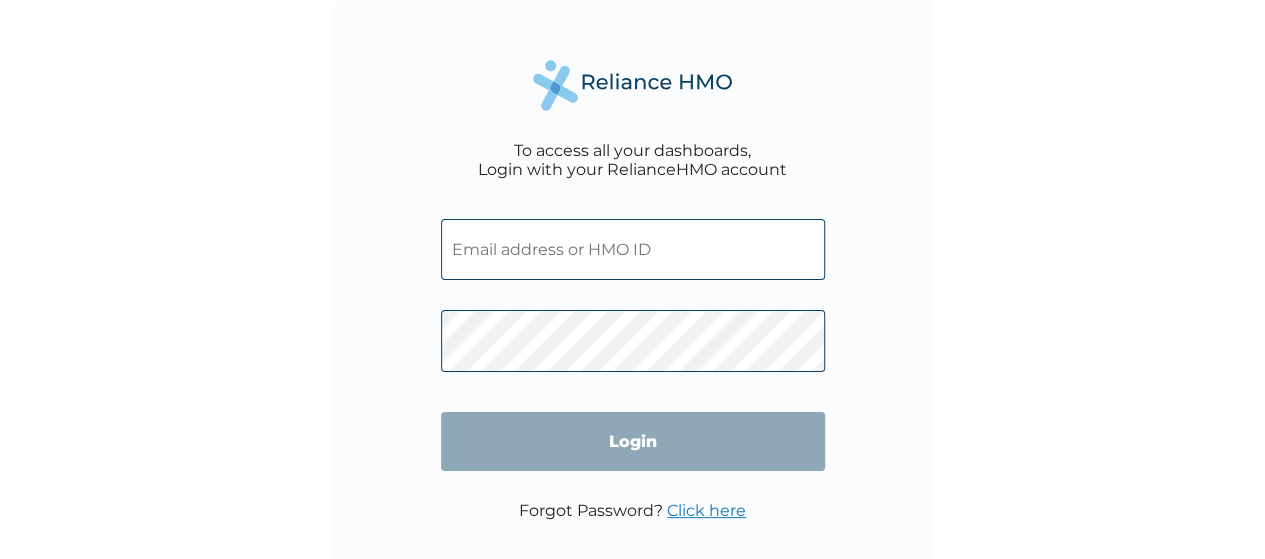 type on "[EMAIL]" 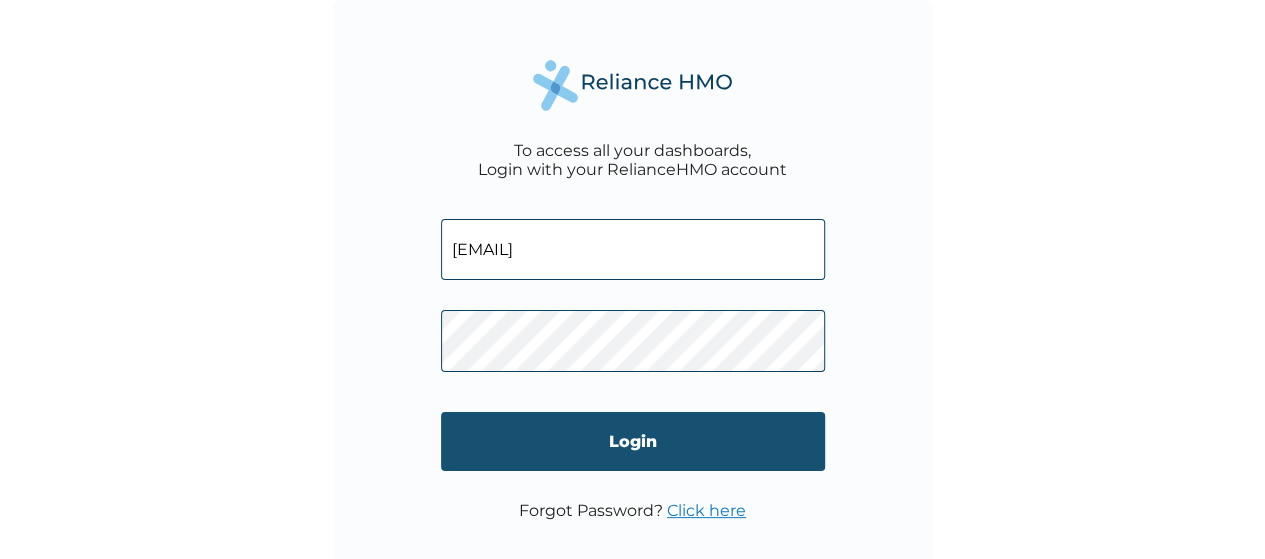 click on "Login" at bounding box center [633, 441] 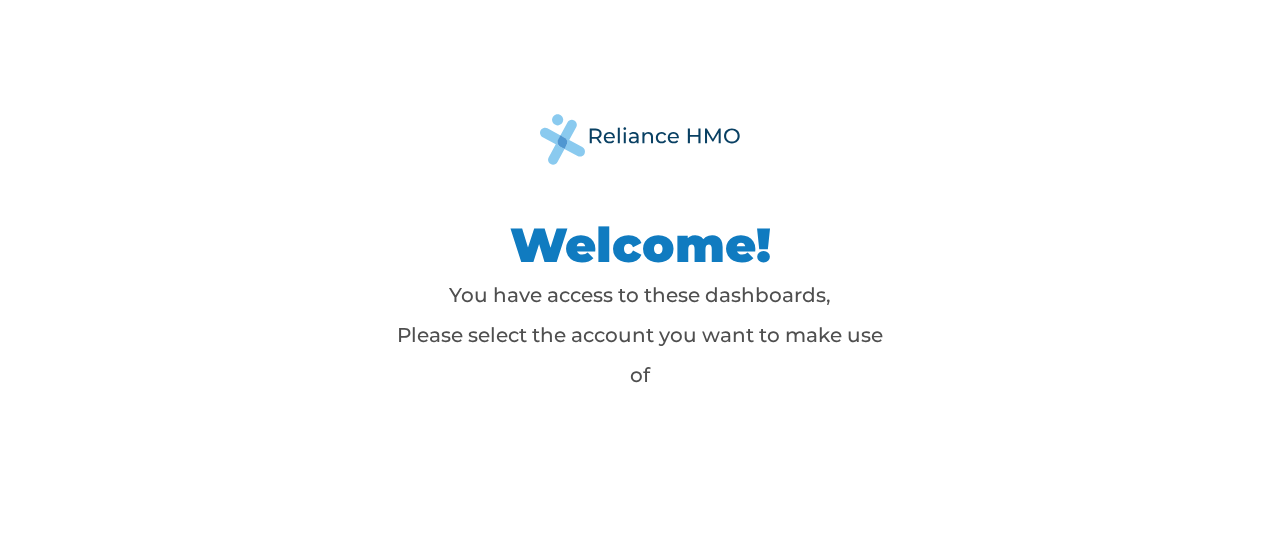 scroll, scrollTop: 0, scrollLeft: 0, axis: both 